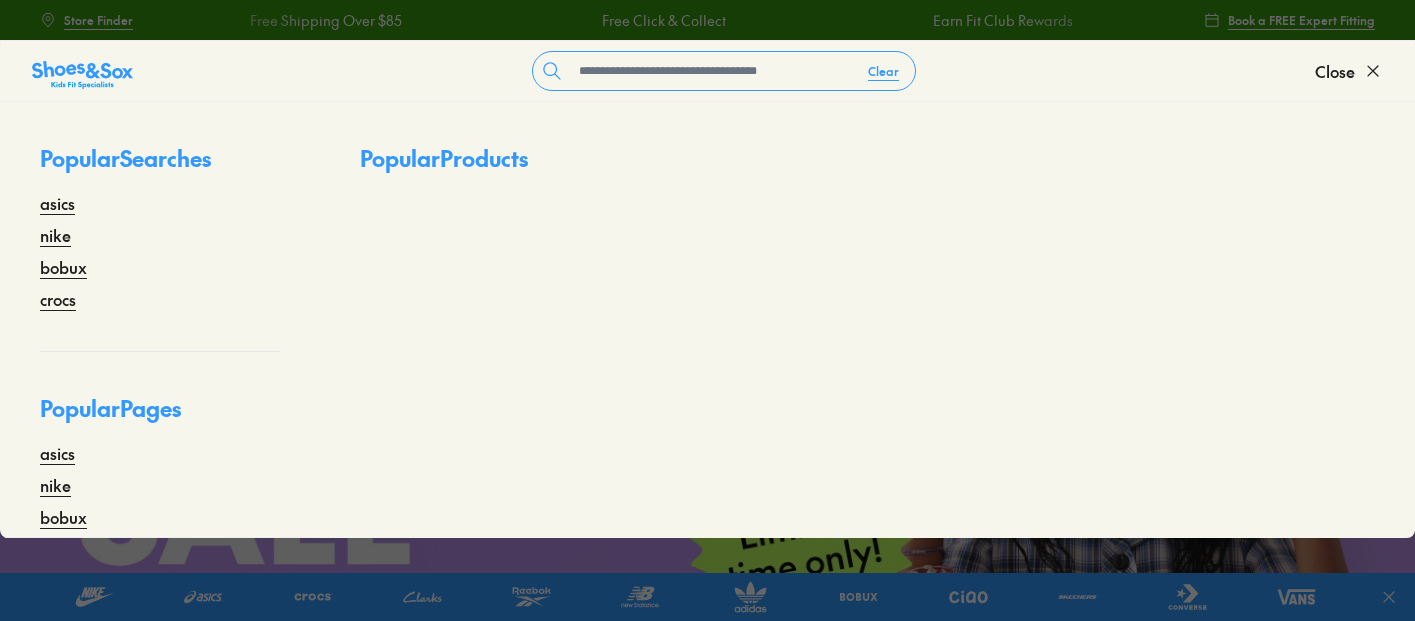 type 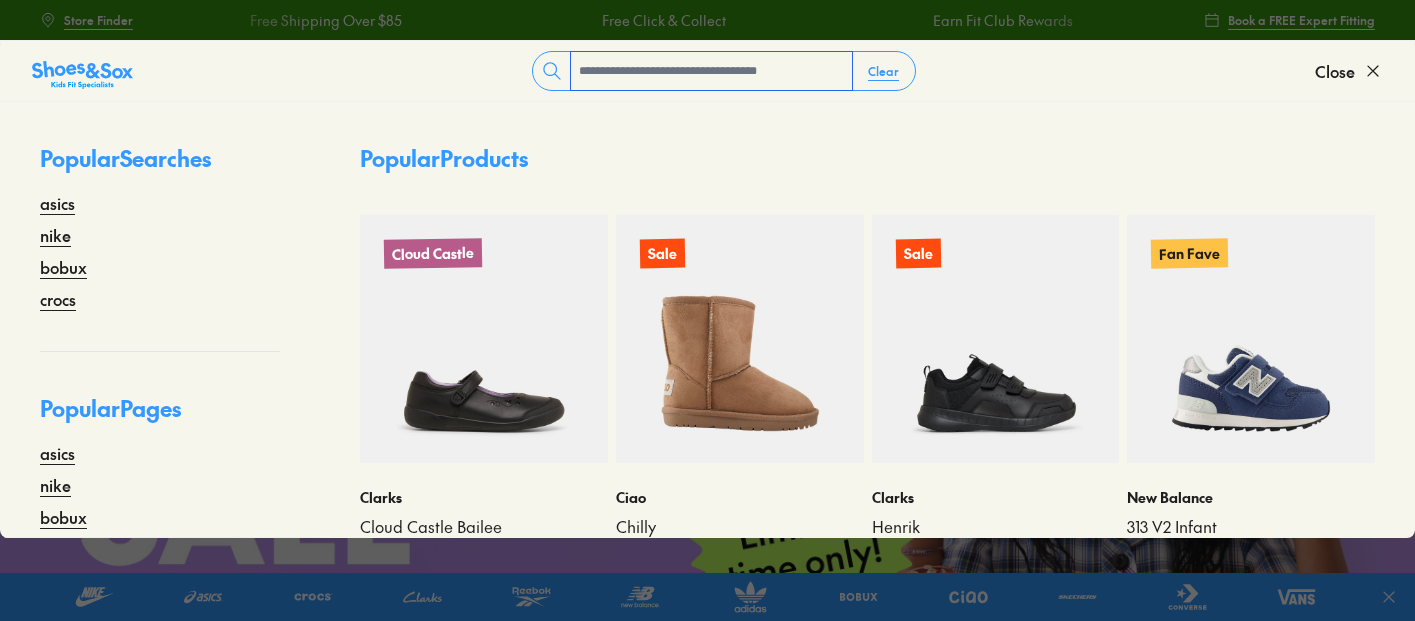 scroll, scrollTop: 0, scrollLeft: 0, axis: both 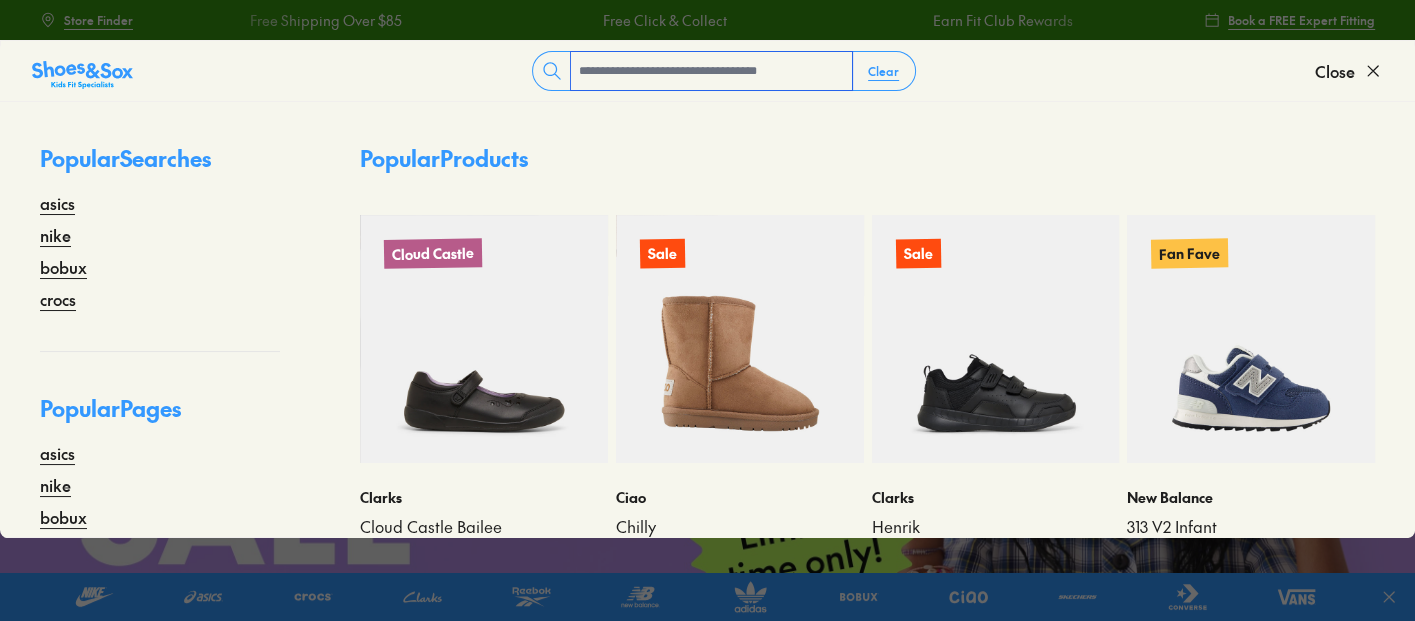paste on "*********" 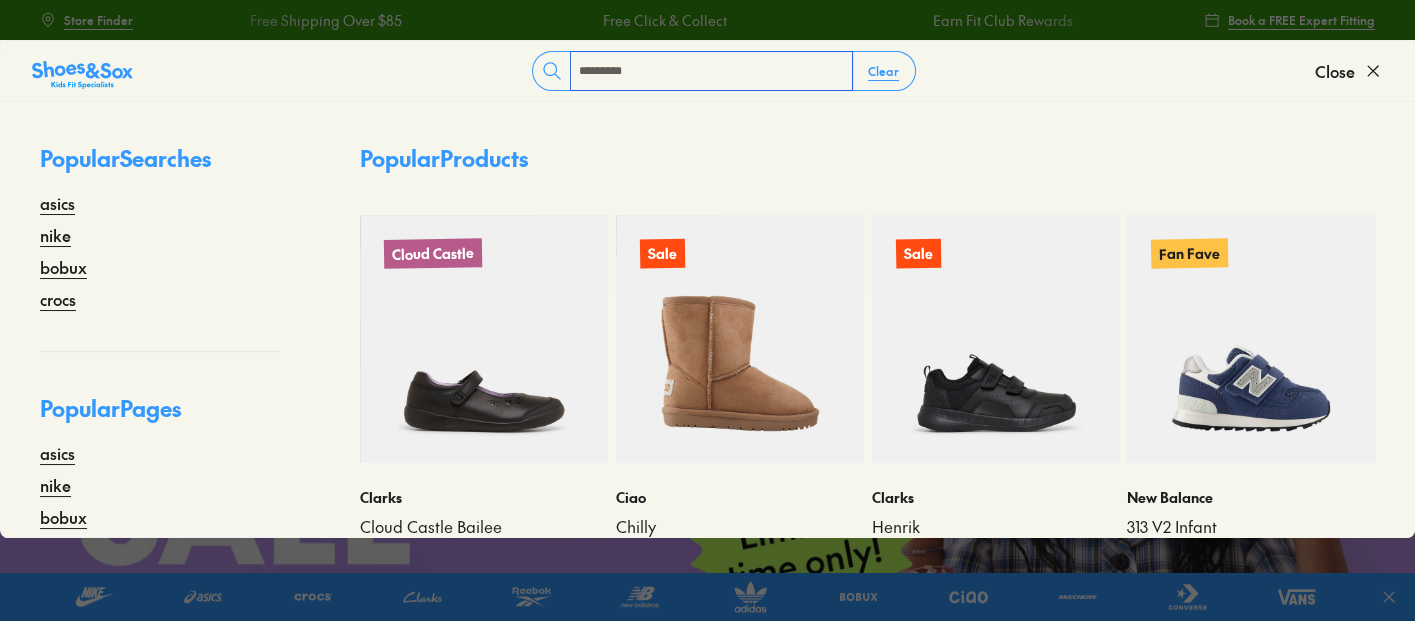 scroll, scrollTop: 0, scrollLeft: 0, axis: both 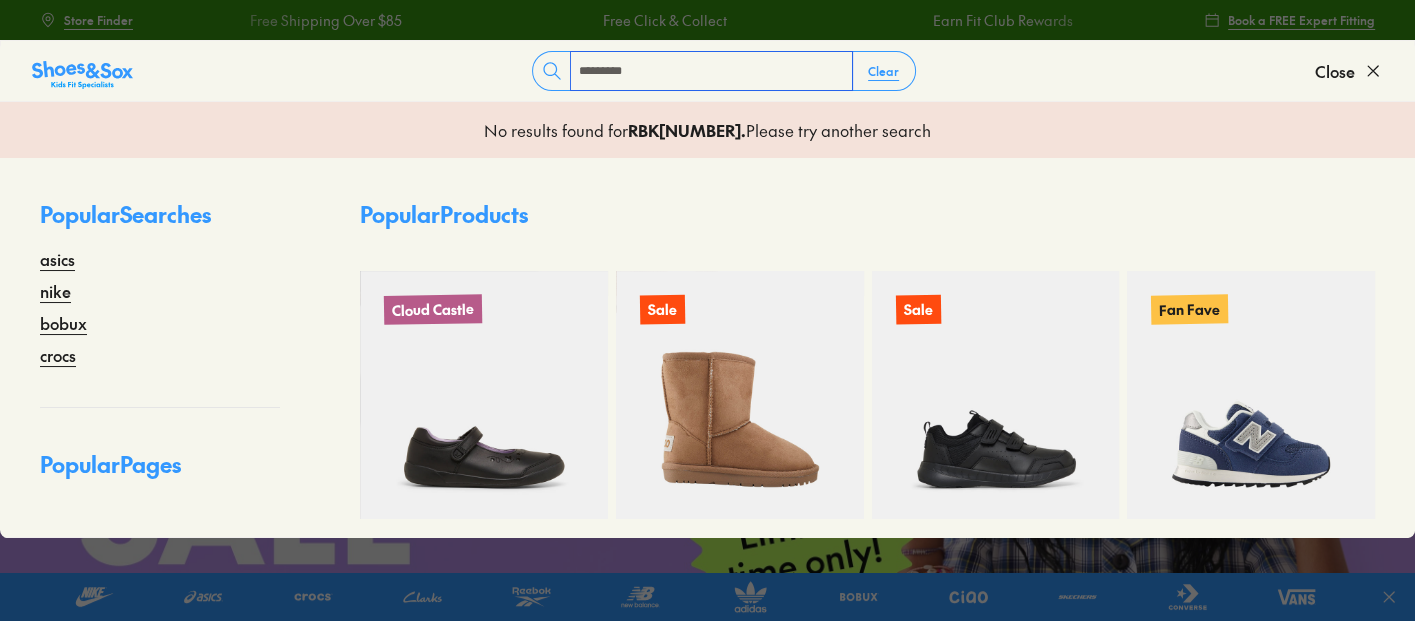 type on "*********" 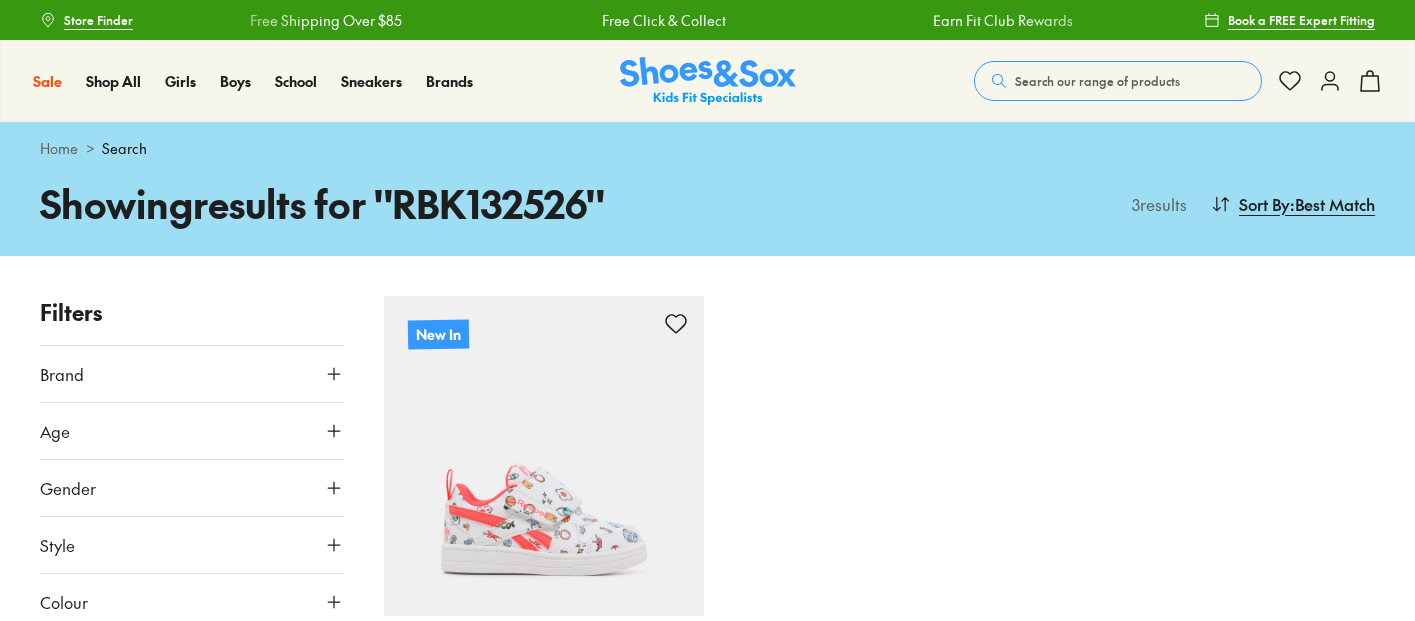 scroll, scrollTop: 0, scrollLeft: 0, axis: both 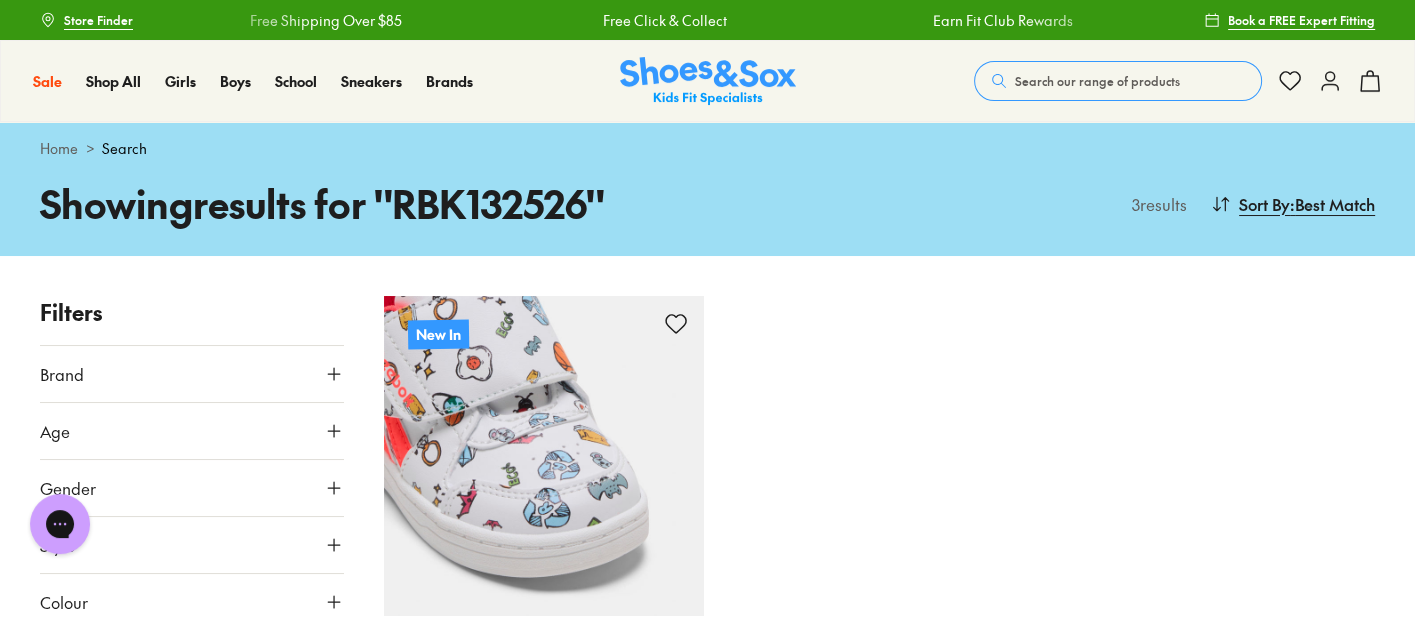 click at bounding box center [544, 456] 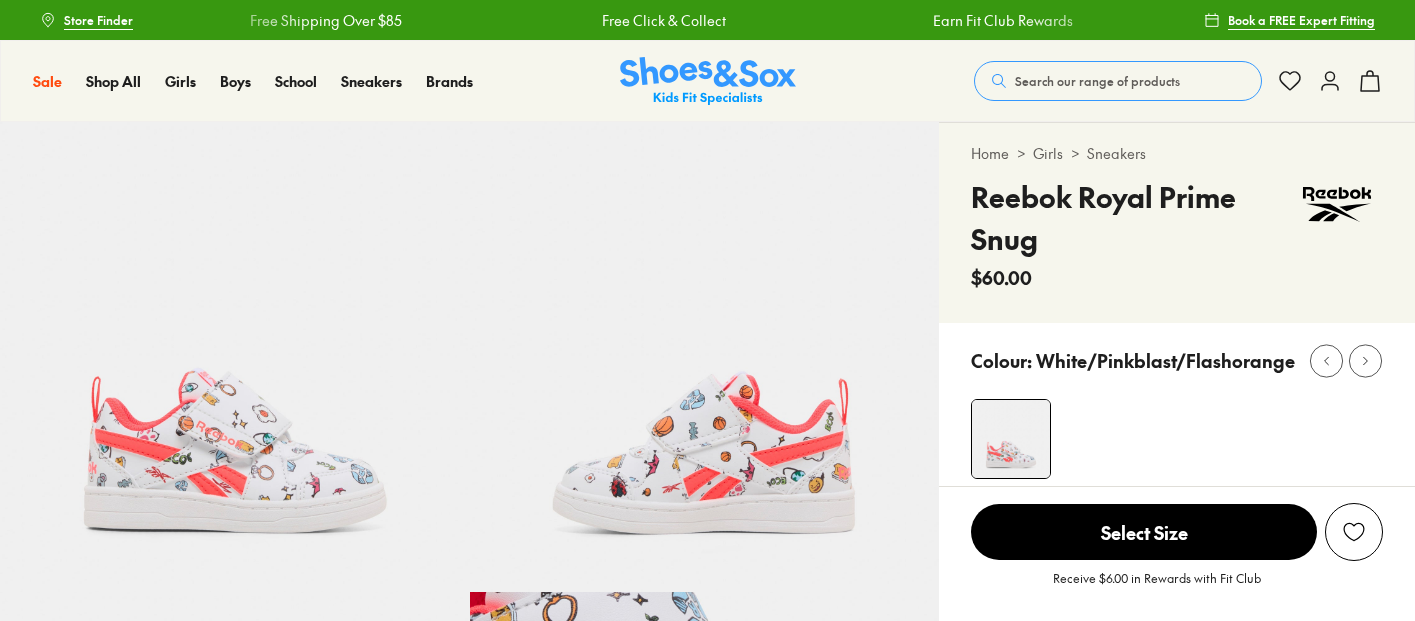 scroll, scrollTop: 0, scrollLeft: 0, axis: both 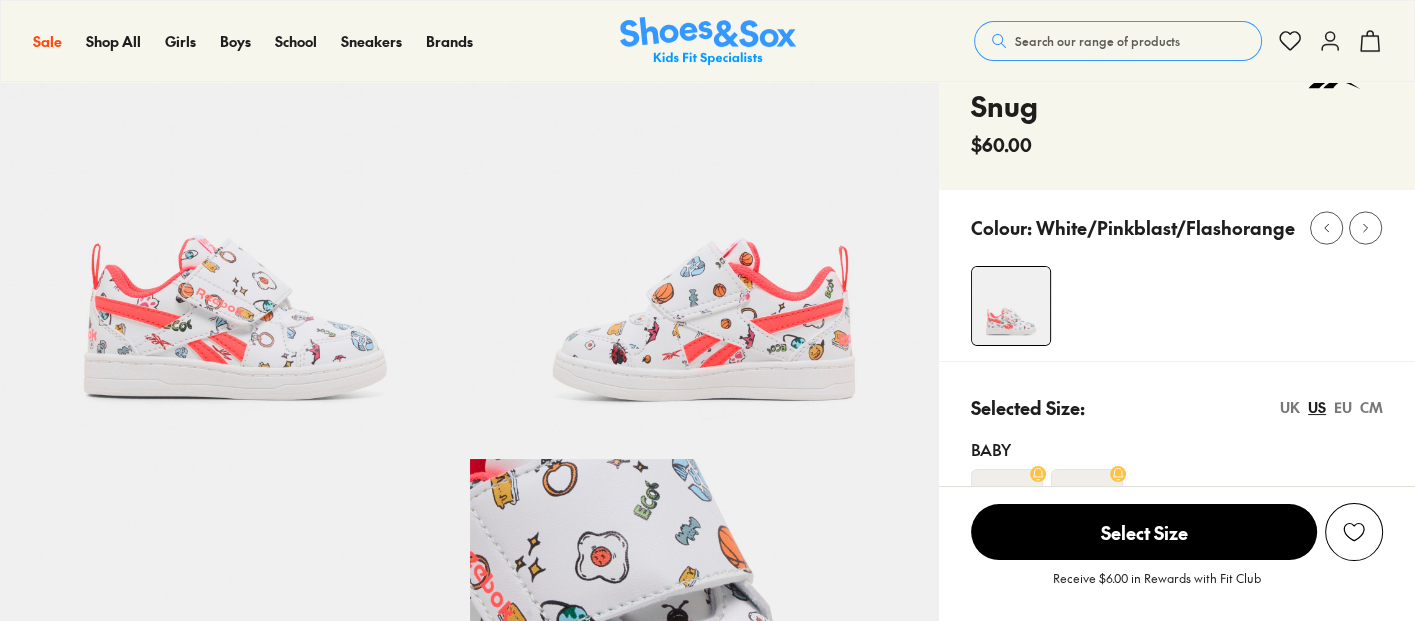 select on "*" 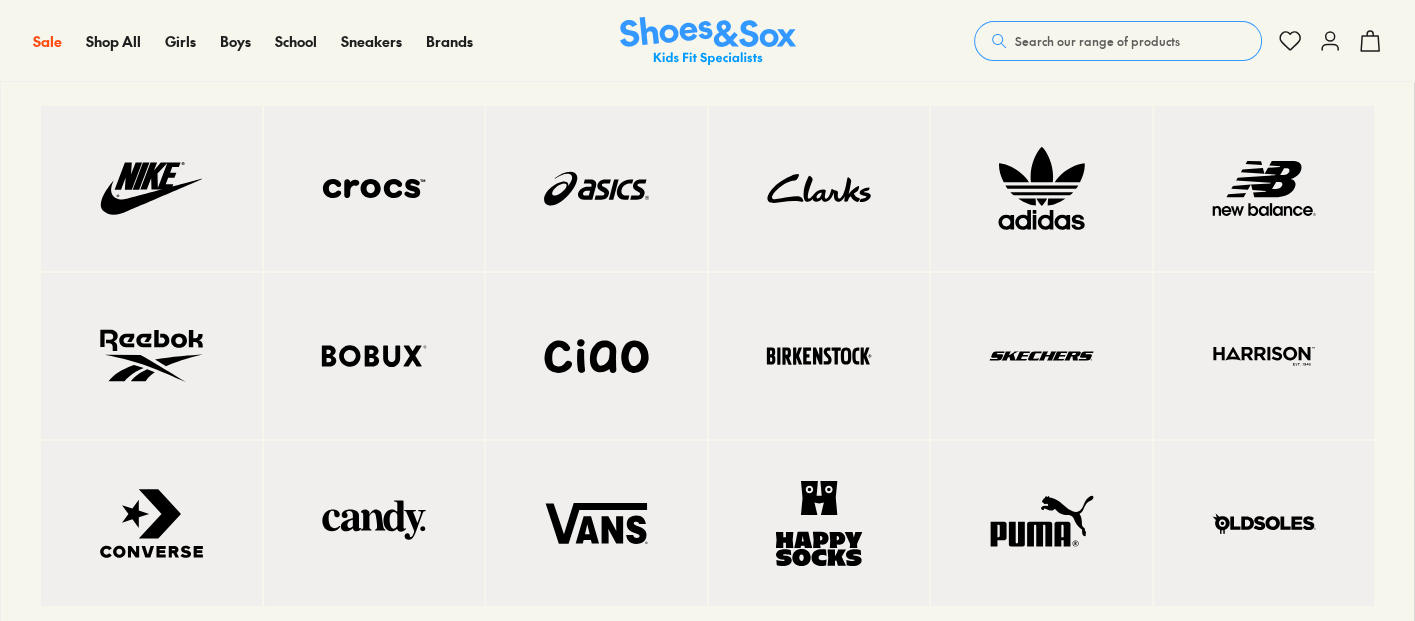 scroll, scrollTop: 0, scrollLeft: 0, axis: both 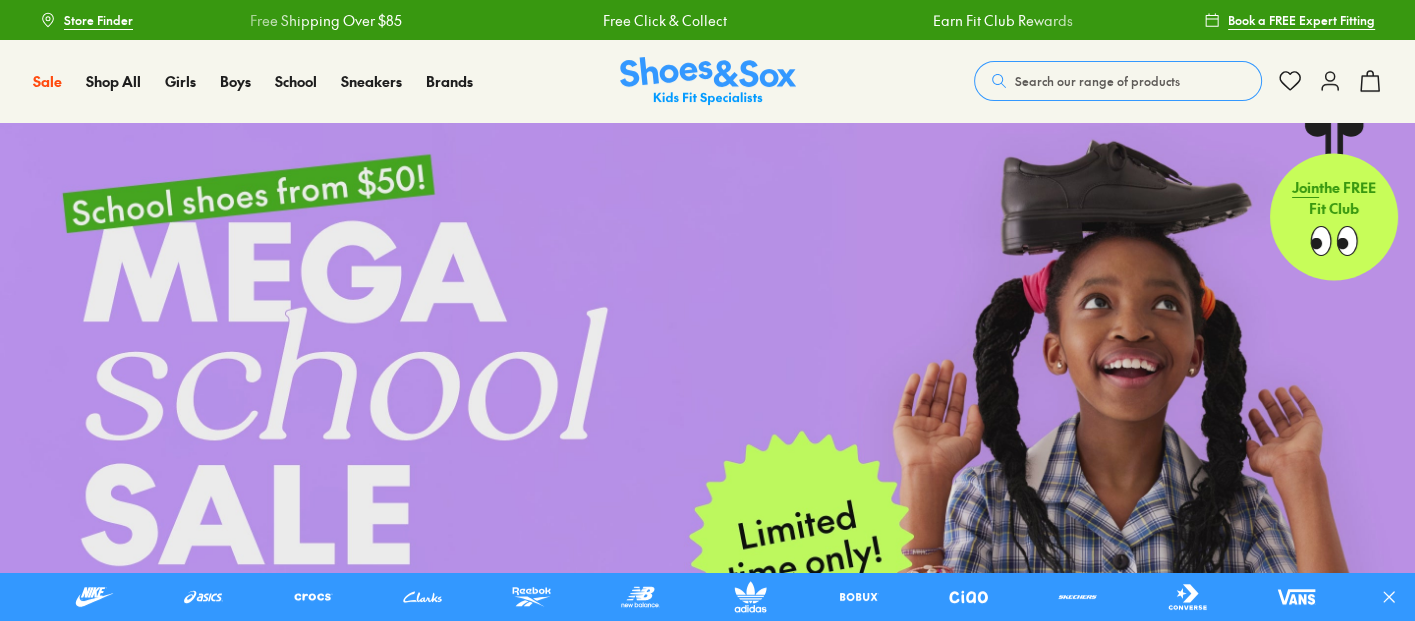 click on "Search our range of products" at bounding box center (1097, 81) 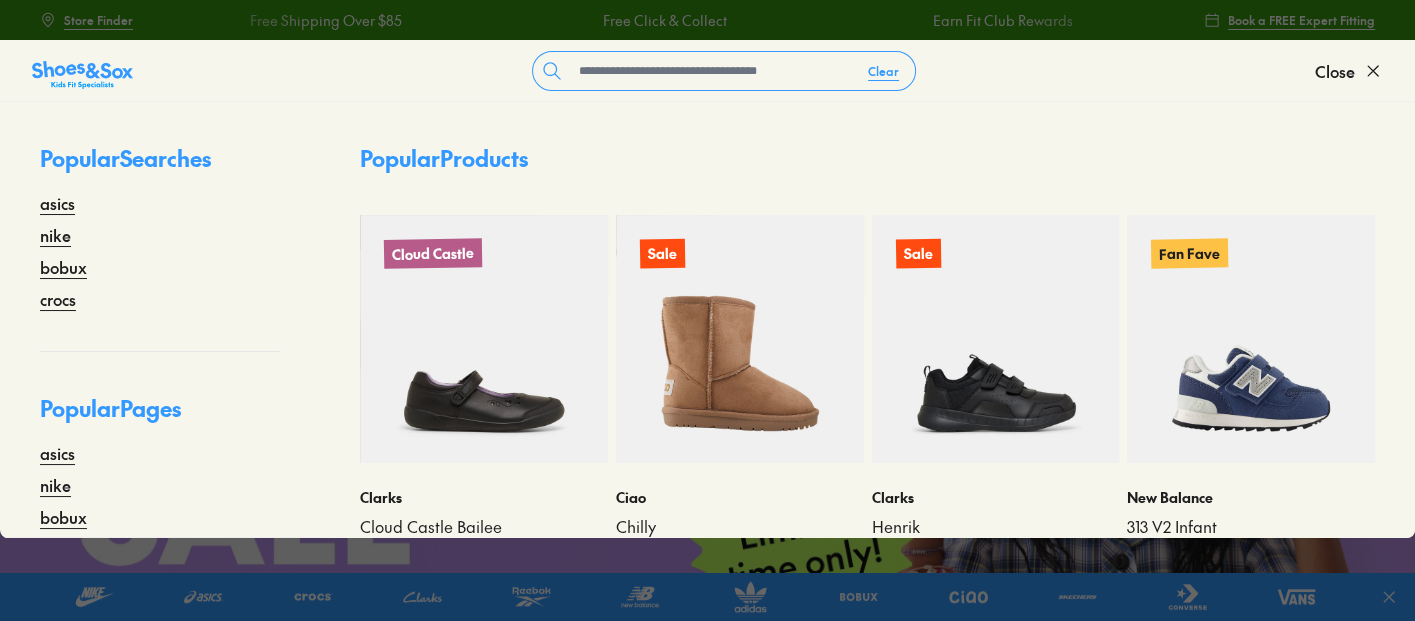 type 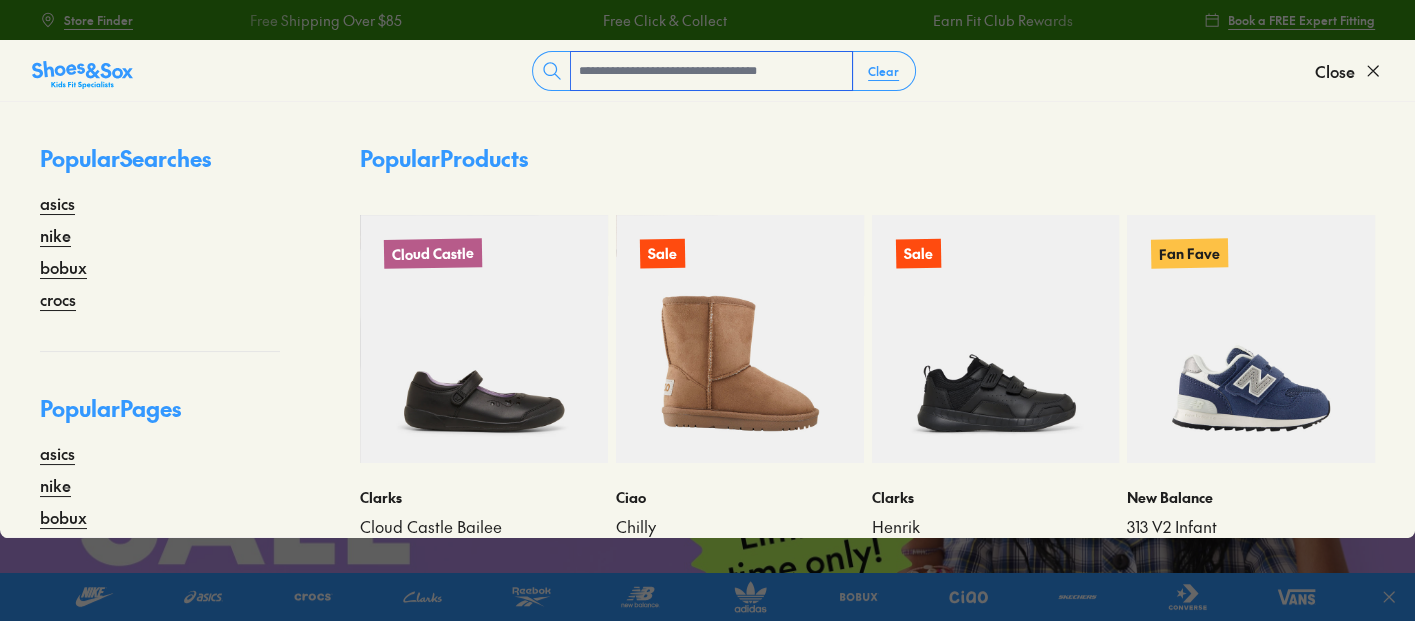 scroll, scrollTop: 0, scrollLeft: 0, axis: both 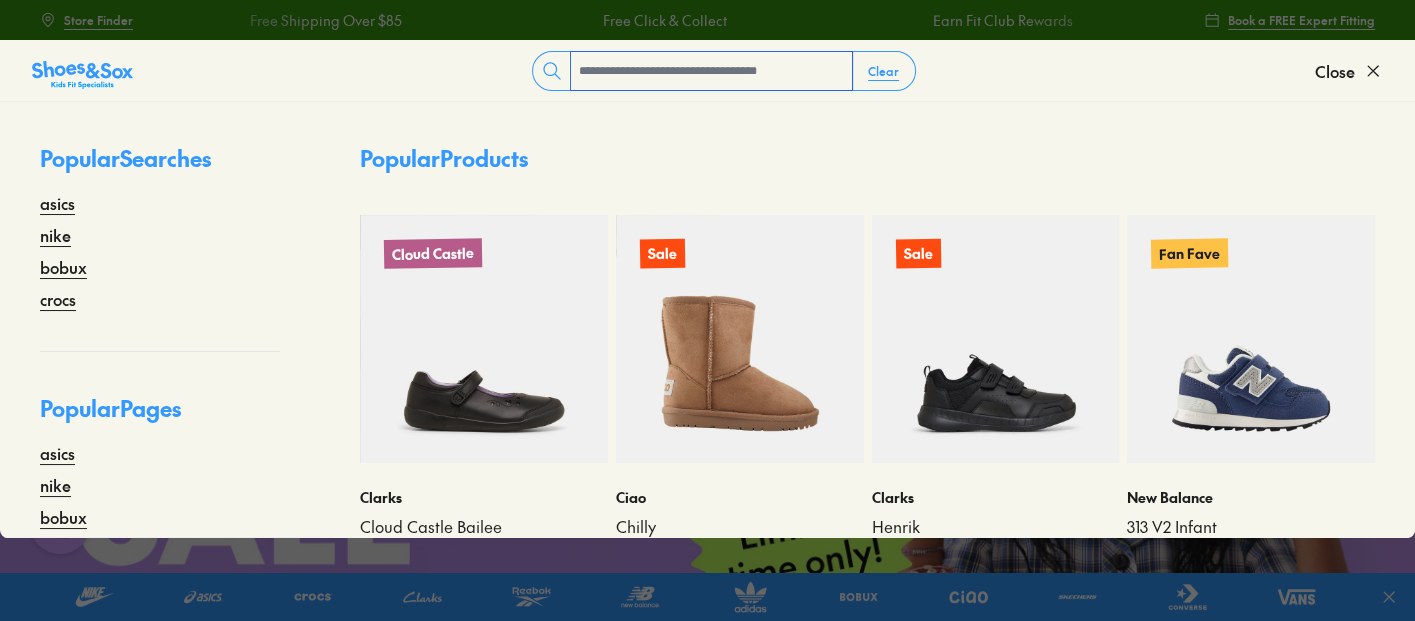paste on "**********" 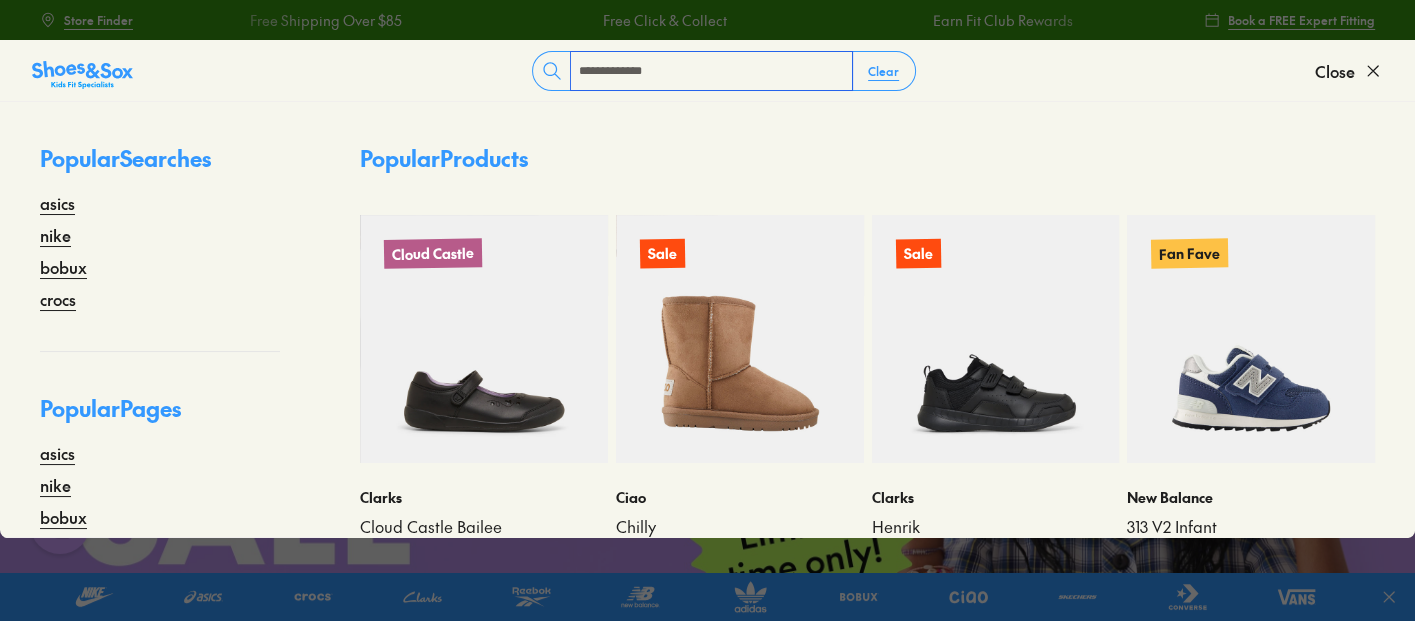 type on "**********" 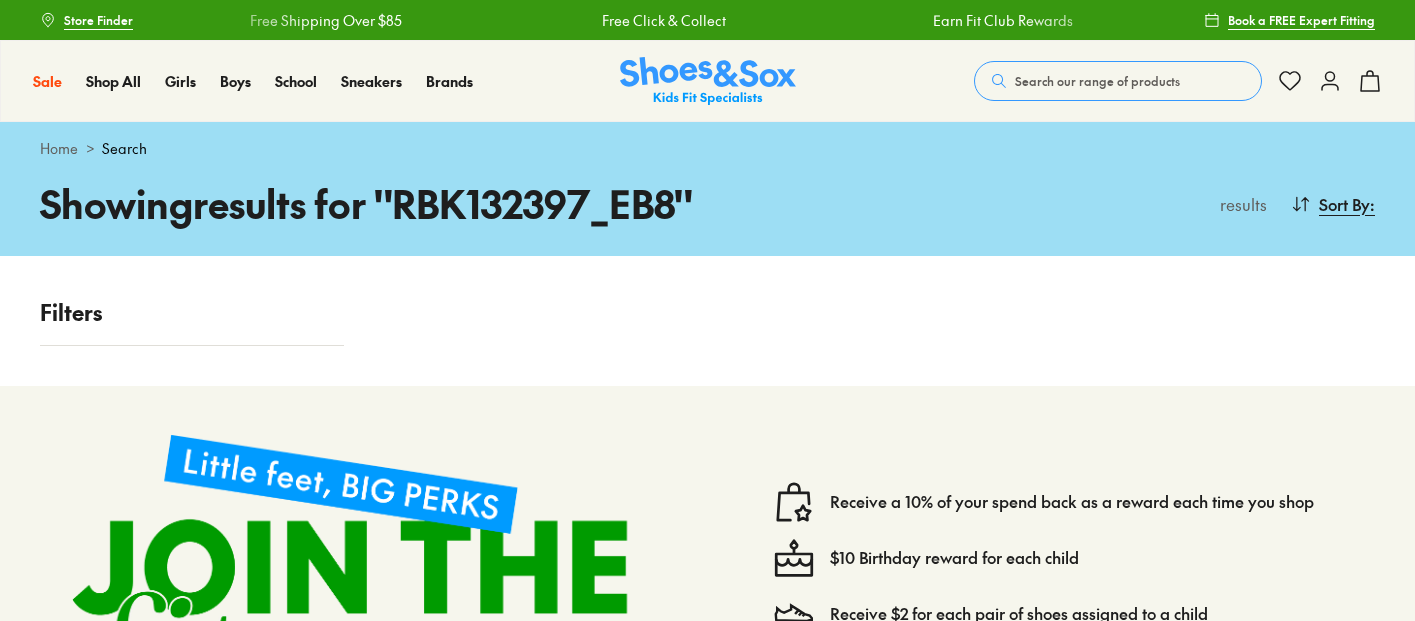 scroll, scrollTop: 0, scrollLeft: 0, axis: both 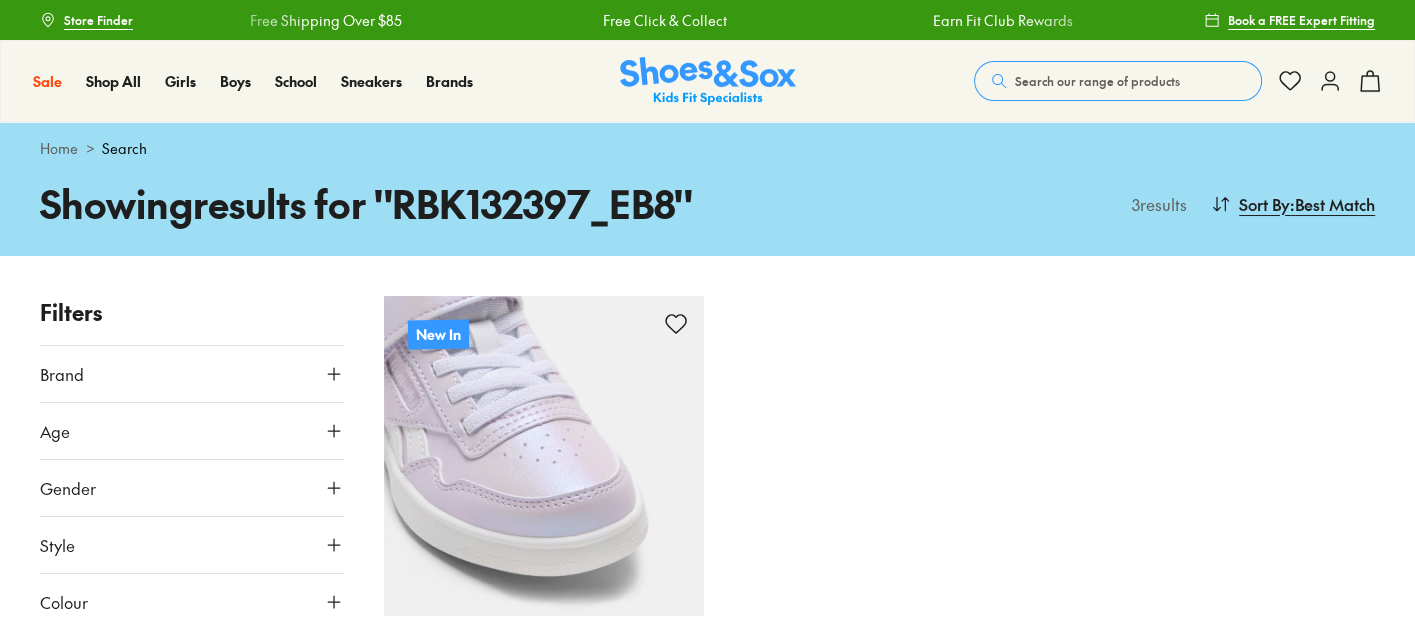 click at bounding box center (544, 456) 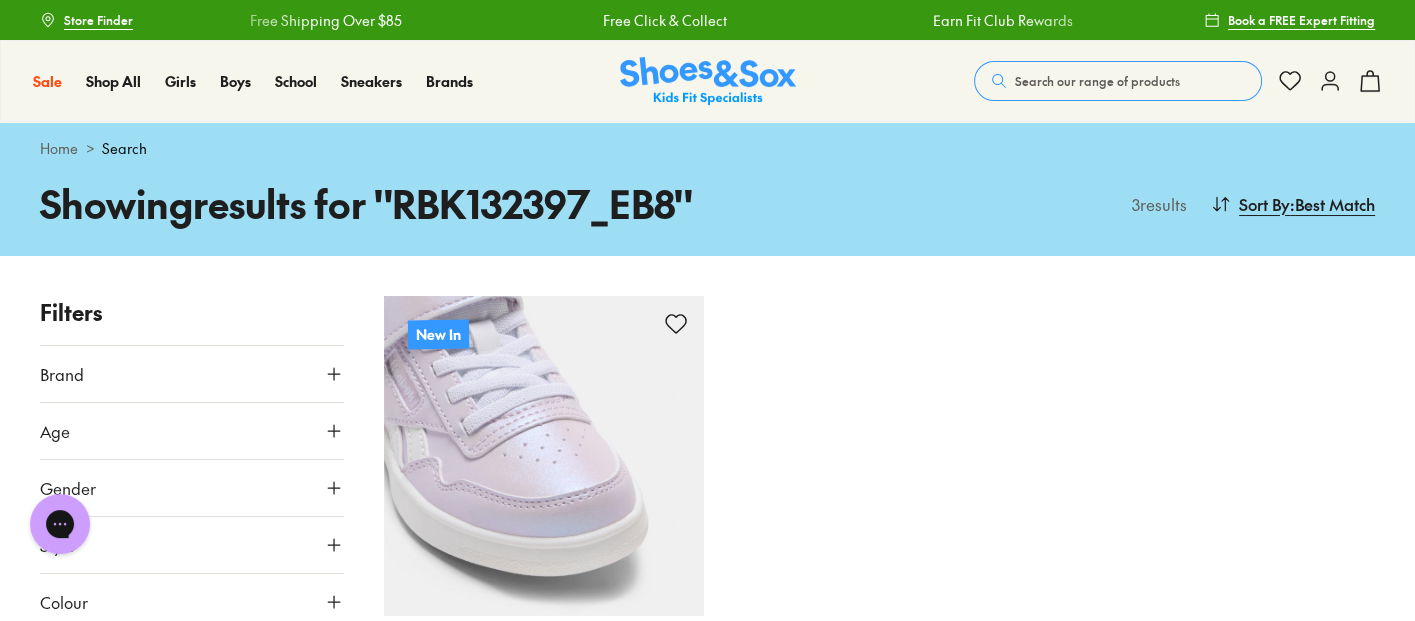 scroll, scrollTop: 0, scrollLeft: 0, axis: both 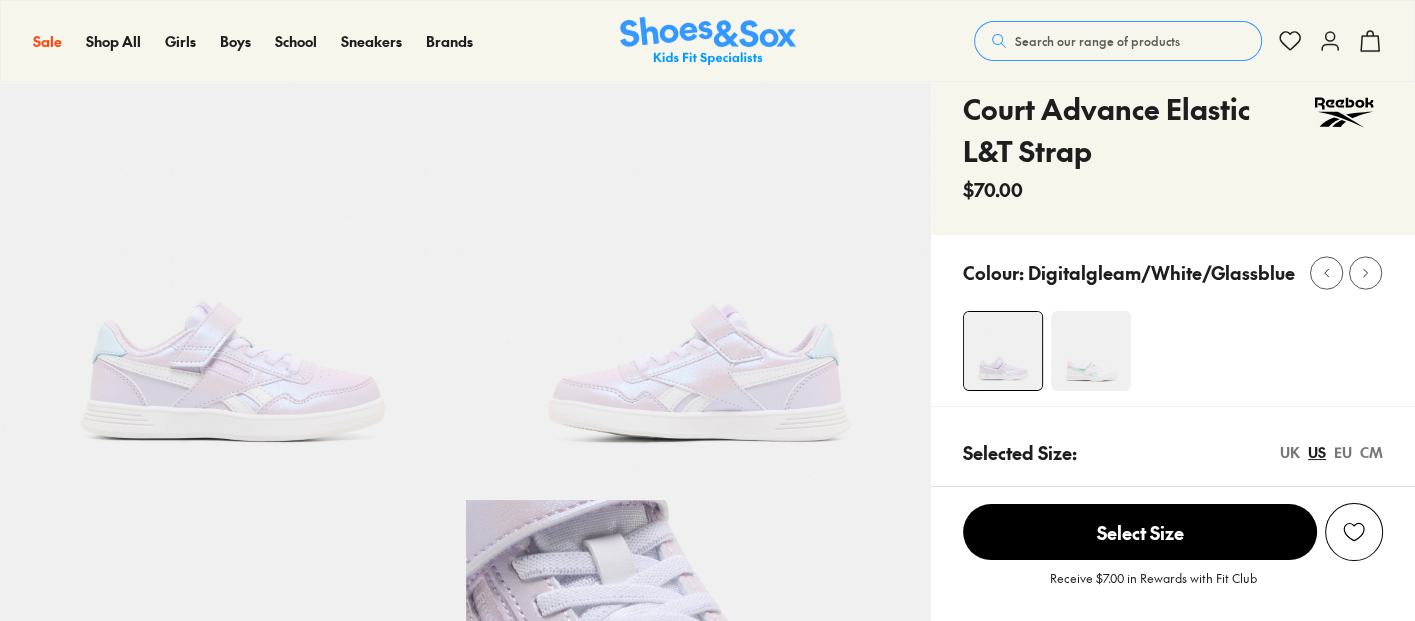 select on "*" 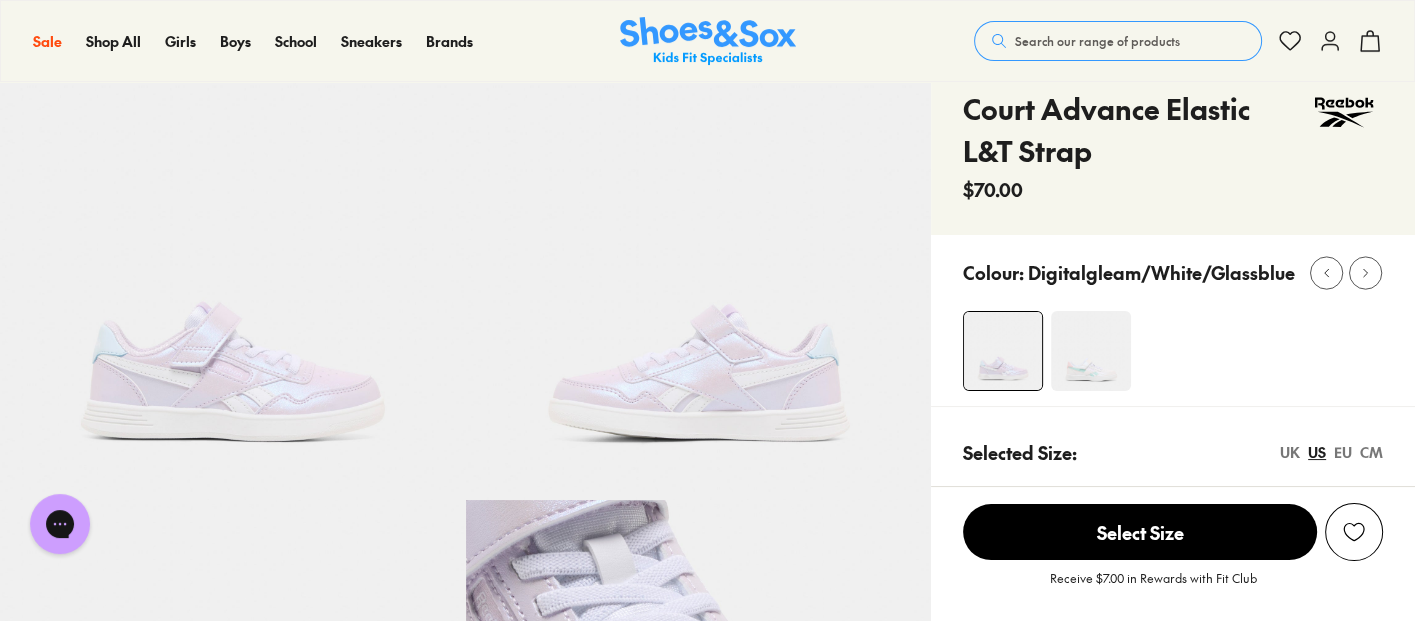 scroll, scrollTop: 0, scrollLeft: 0, axis: both 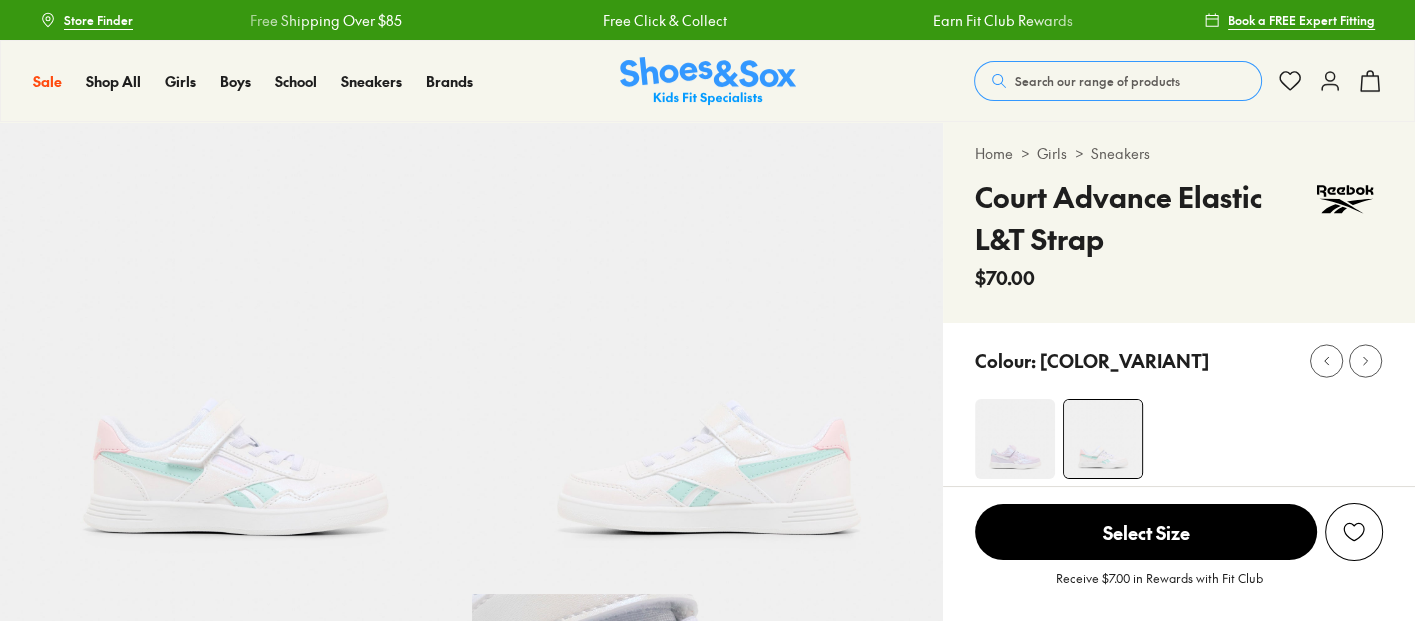 select on "*" 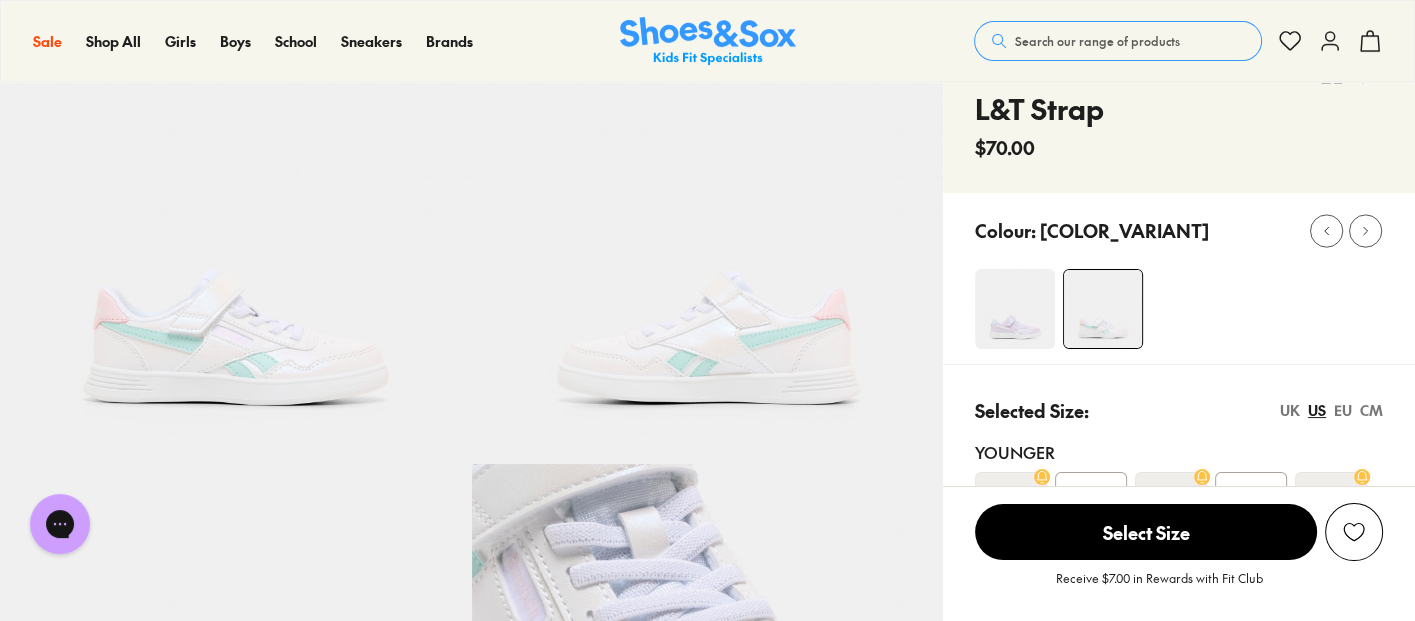 scroll, scrollTop: 0, scrollLeft: 0, axis: both 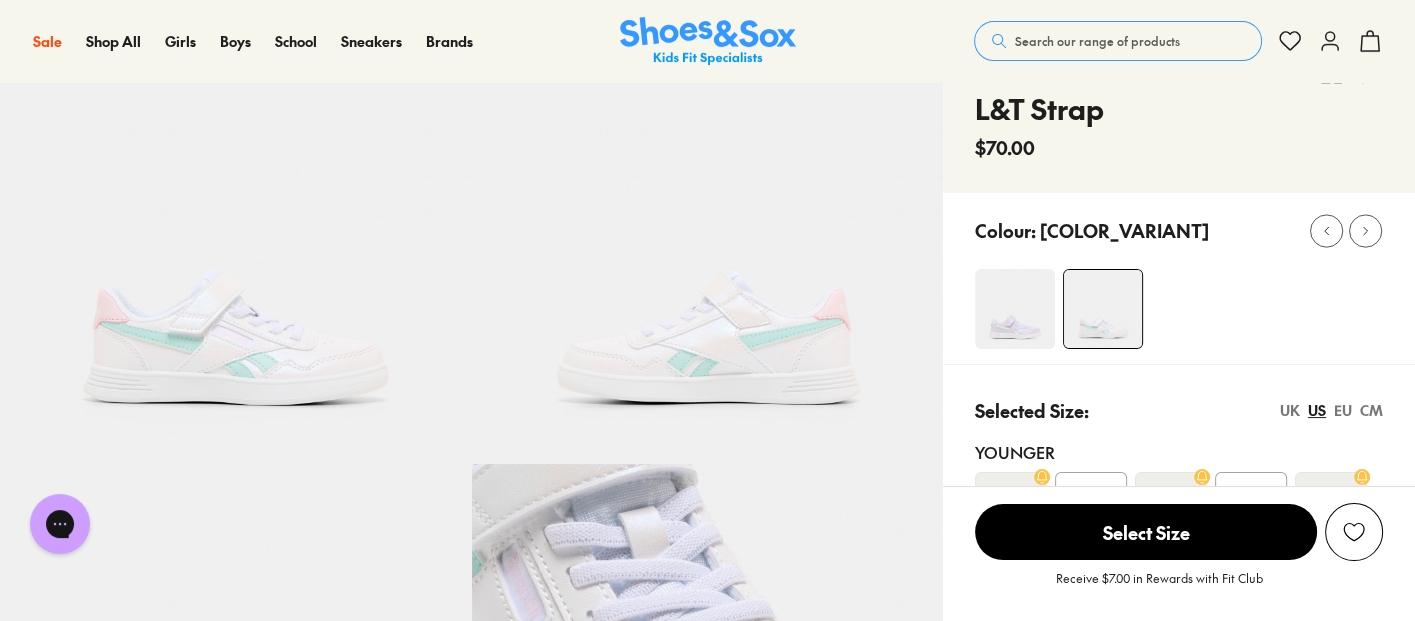 click on "Search our range of products" at bounding box center (1097, 41) 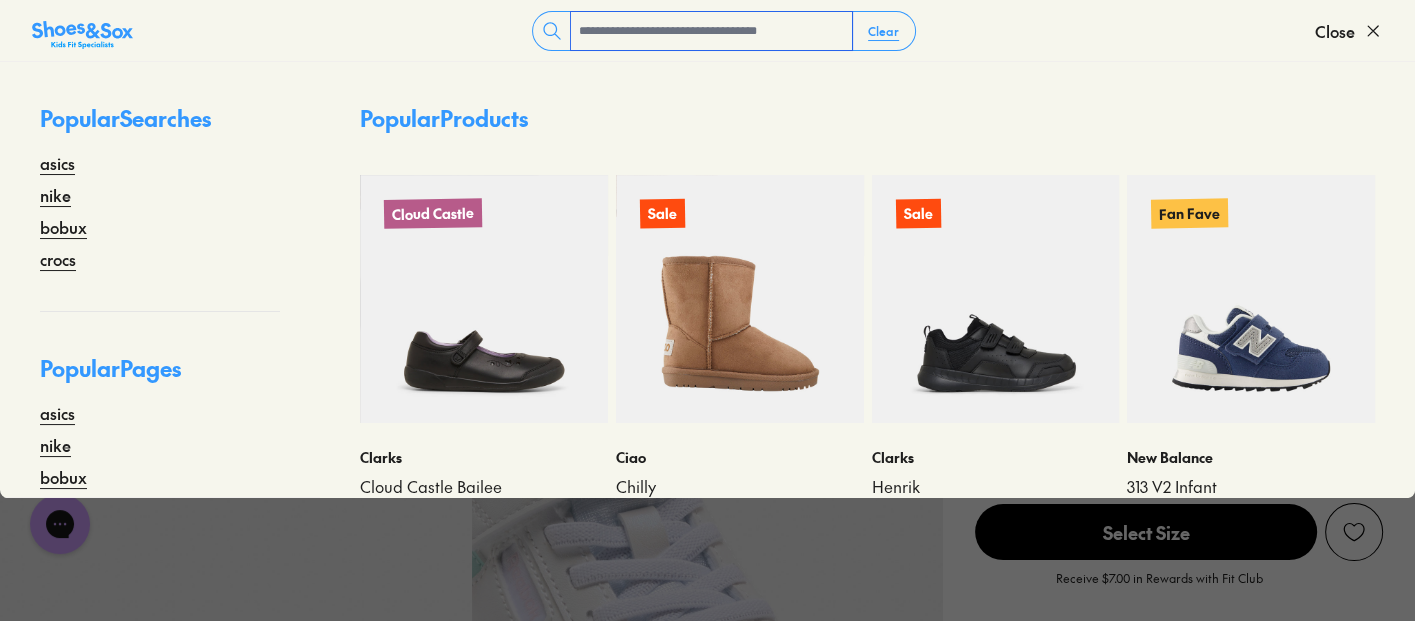 paste on "**********" 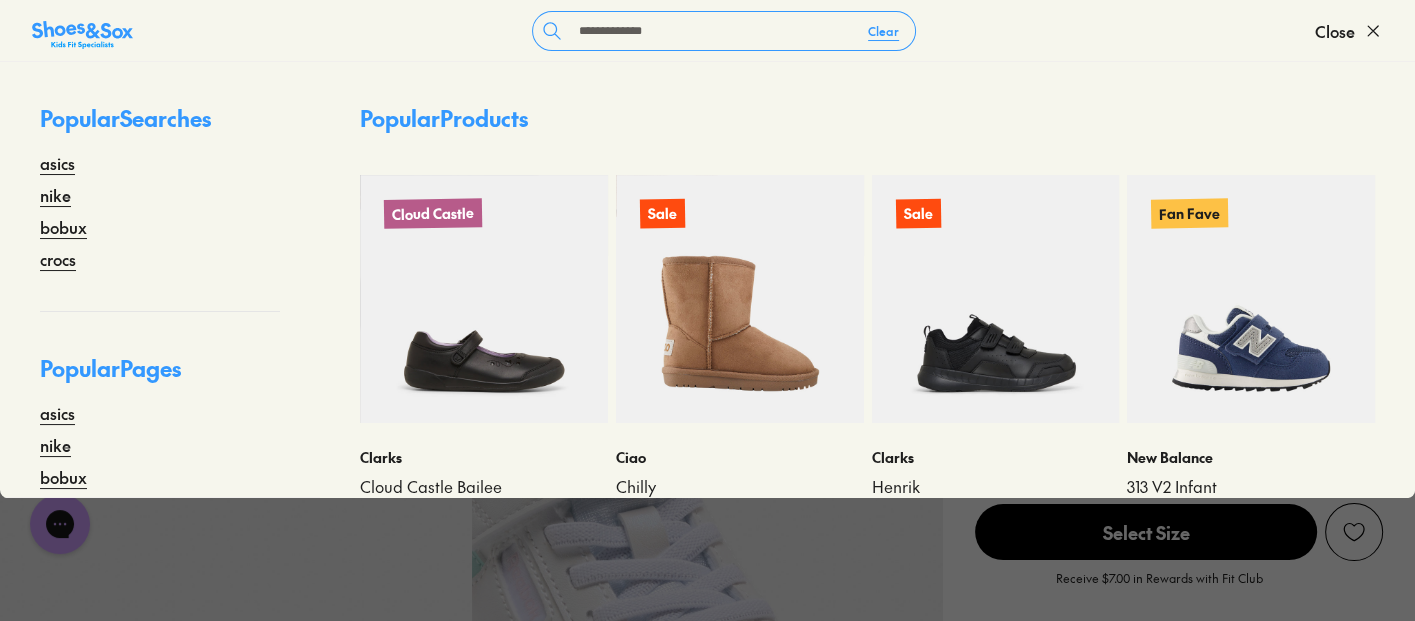 click on "**********" at bounding box center (724, 31) 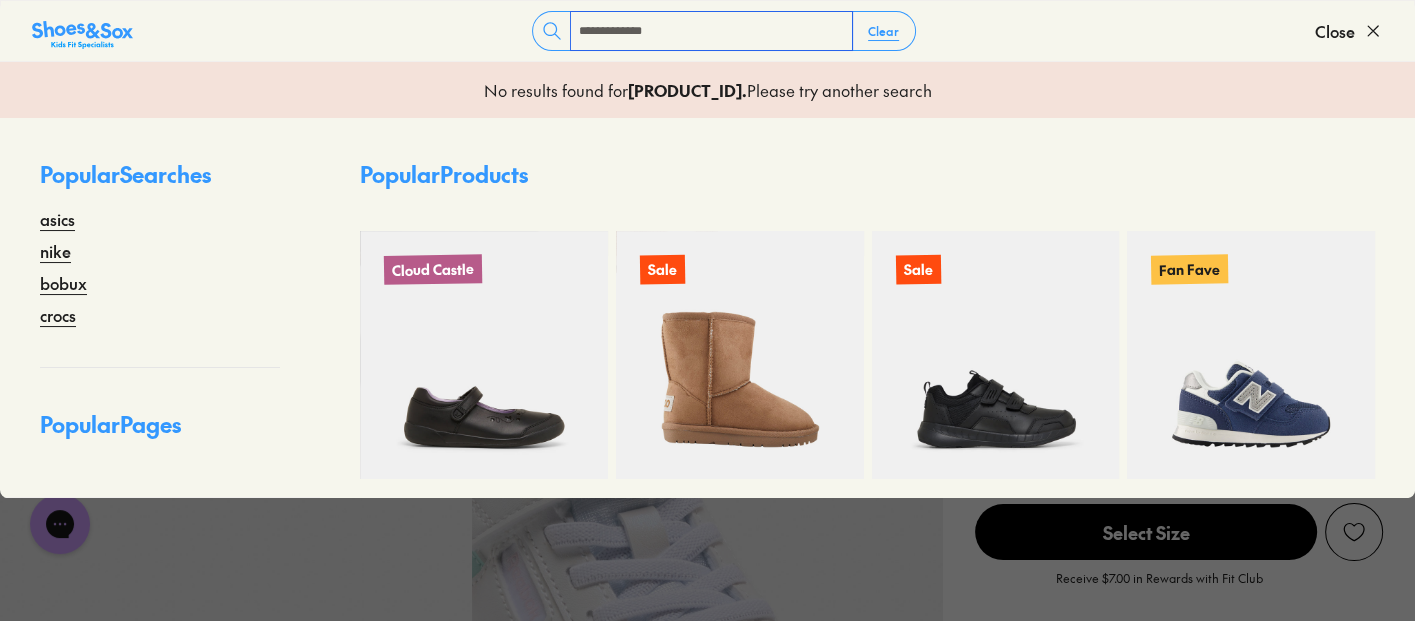 scroll, scrollTop: 0, scrollLeft: 0, axis: both 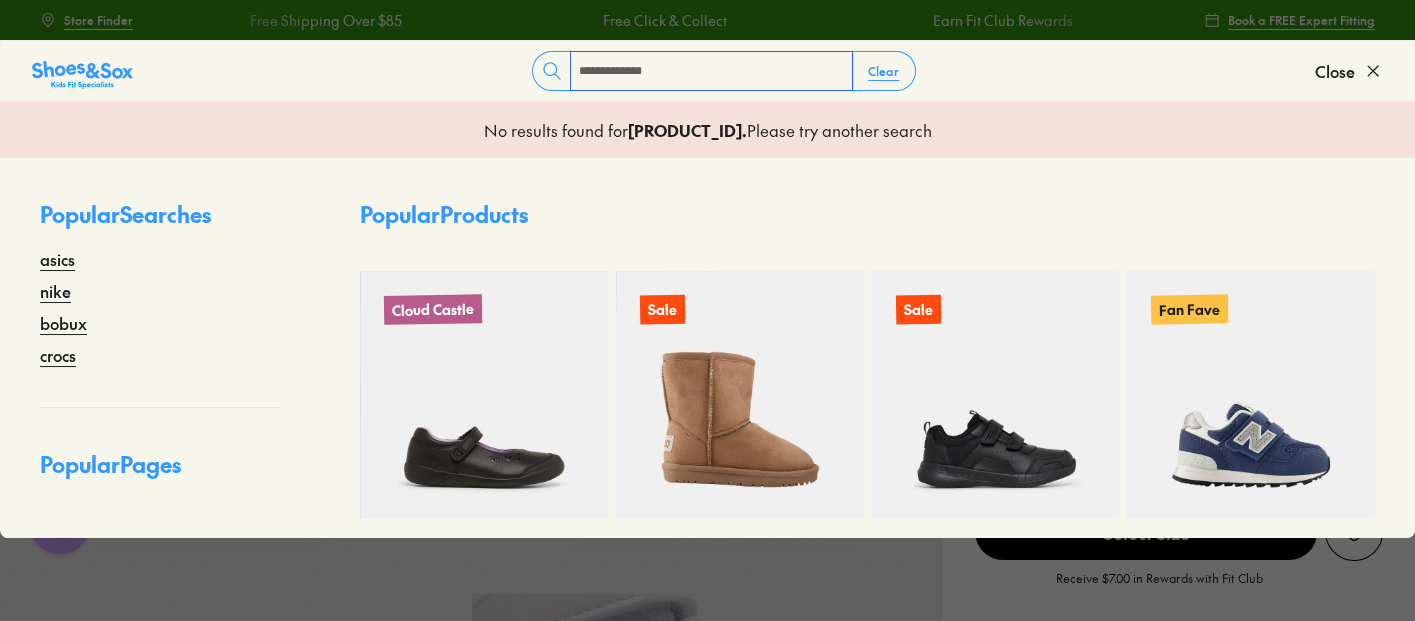 drag, startPoint x: 694, startPoint y: 37, endPoint x: 505, endPoint y: -22, distance: 197.99495 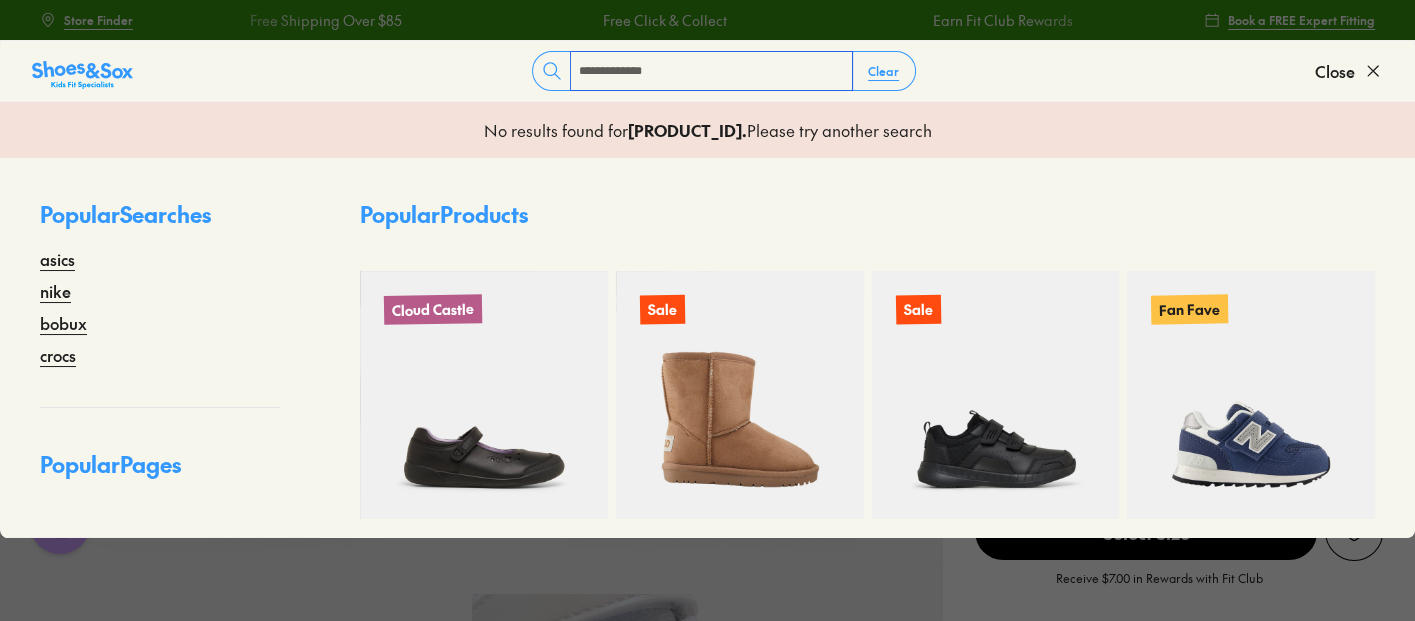 click on "Skip to Main Content
Store Finder
Free Shipping Over $85
Free Click & Collect
Earn Fit Club Rewards
Free Shipping Over $85
Free Click & Collect
Earn Fit Club Rewards
Book a FREE Expert Fitting
Sale
Sale
Shop All
Mega School Sale
Up to 40% off Sale
$5 Toys" at bounding box center [707, 2225] 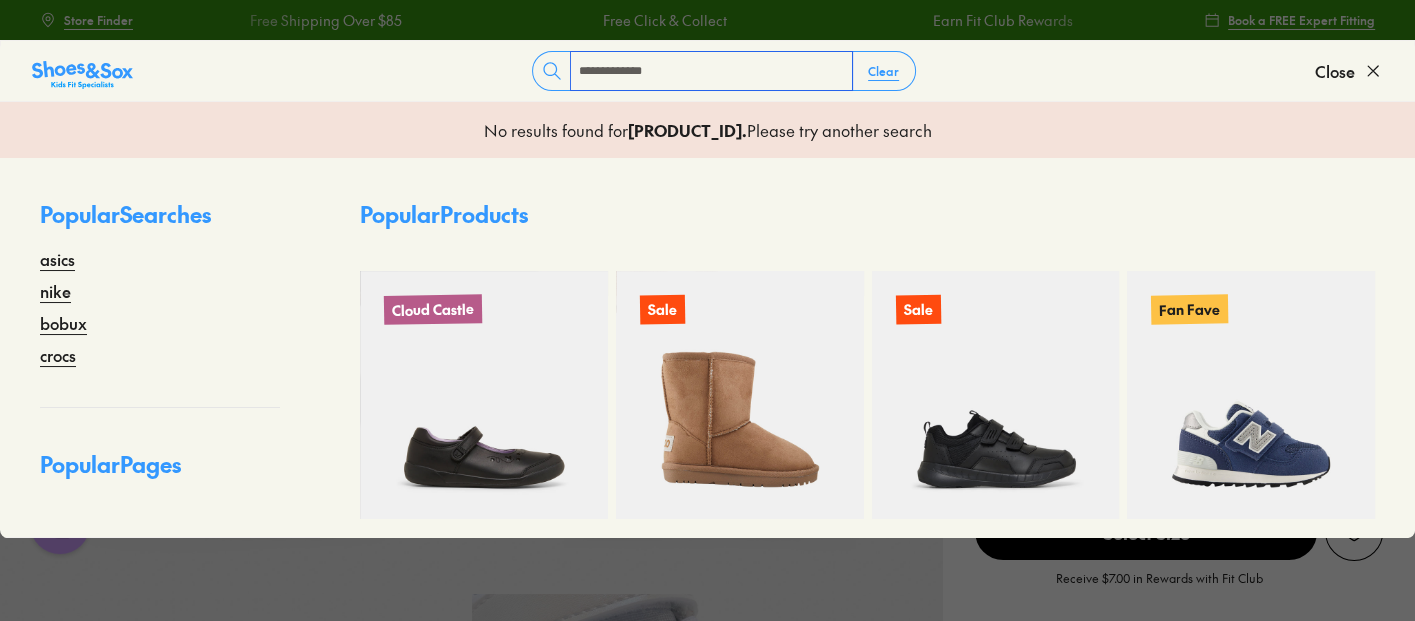 type on "**********" 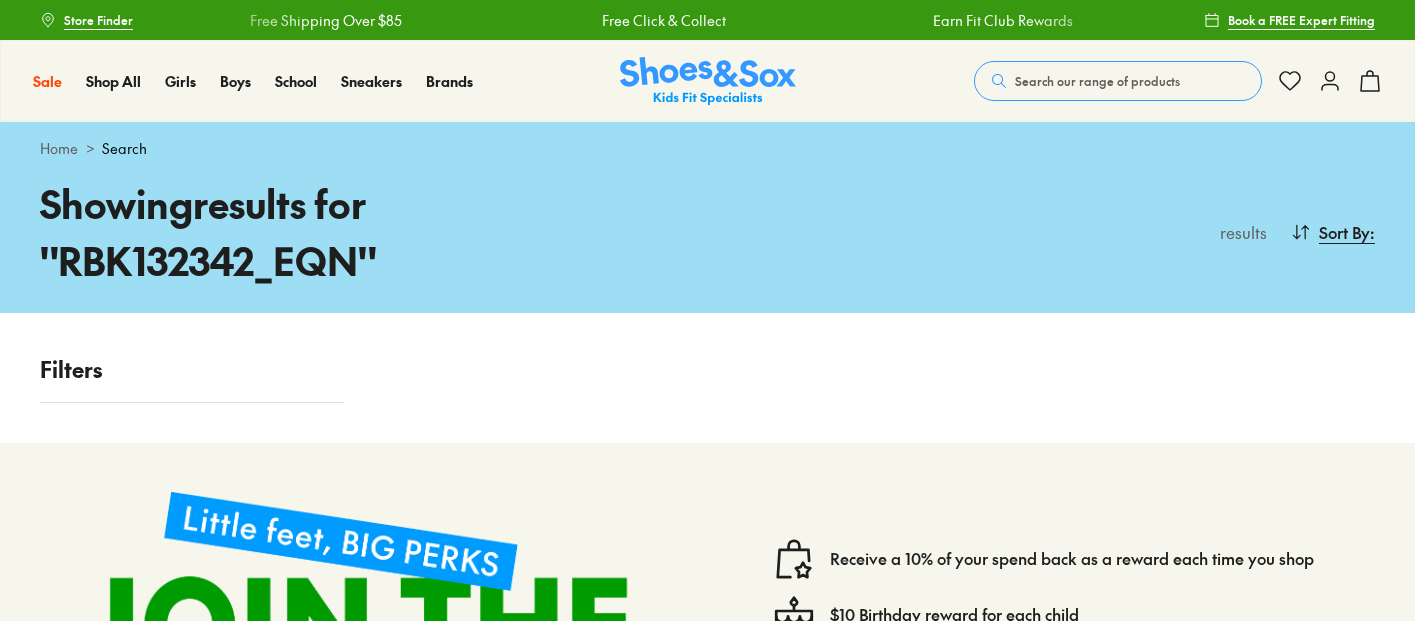 scroll, scrollTop: 0, scrollLeft: 0, axis: both 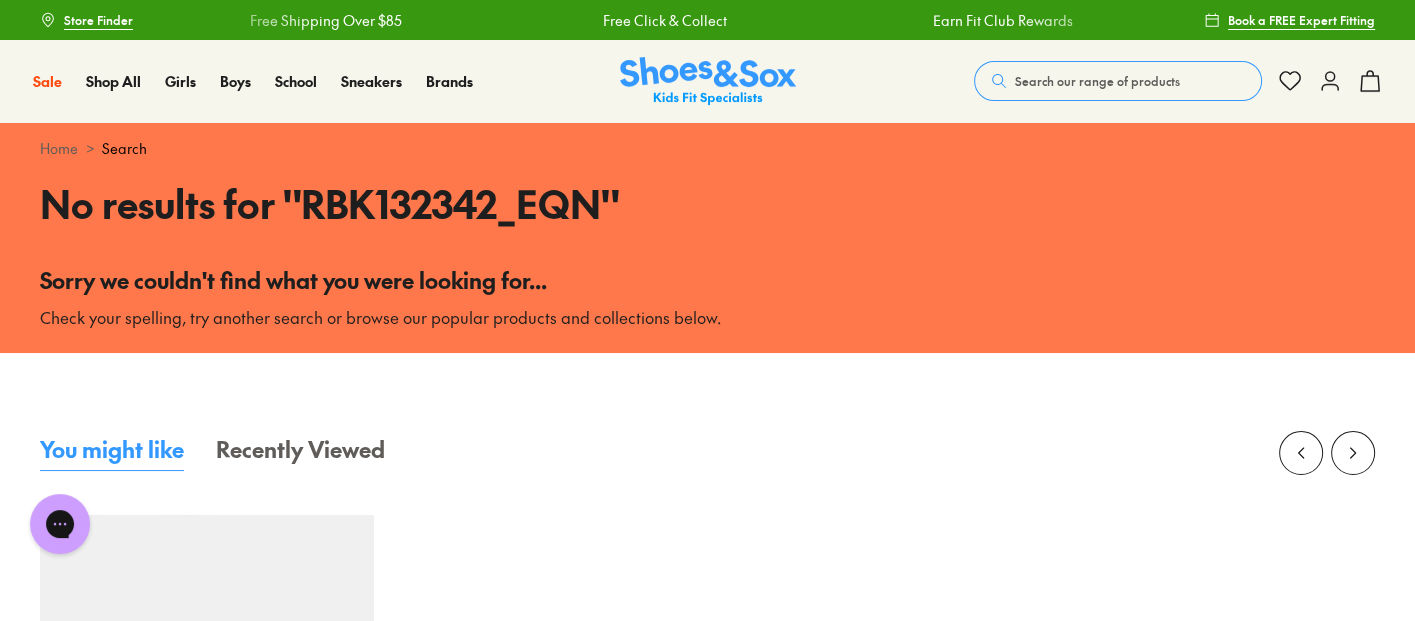click on "Search our range of products" at bounding box center [1118, 81] 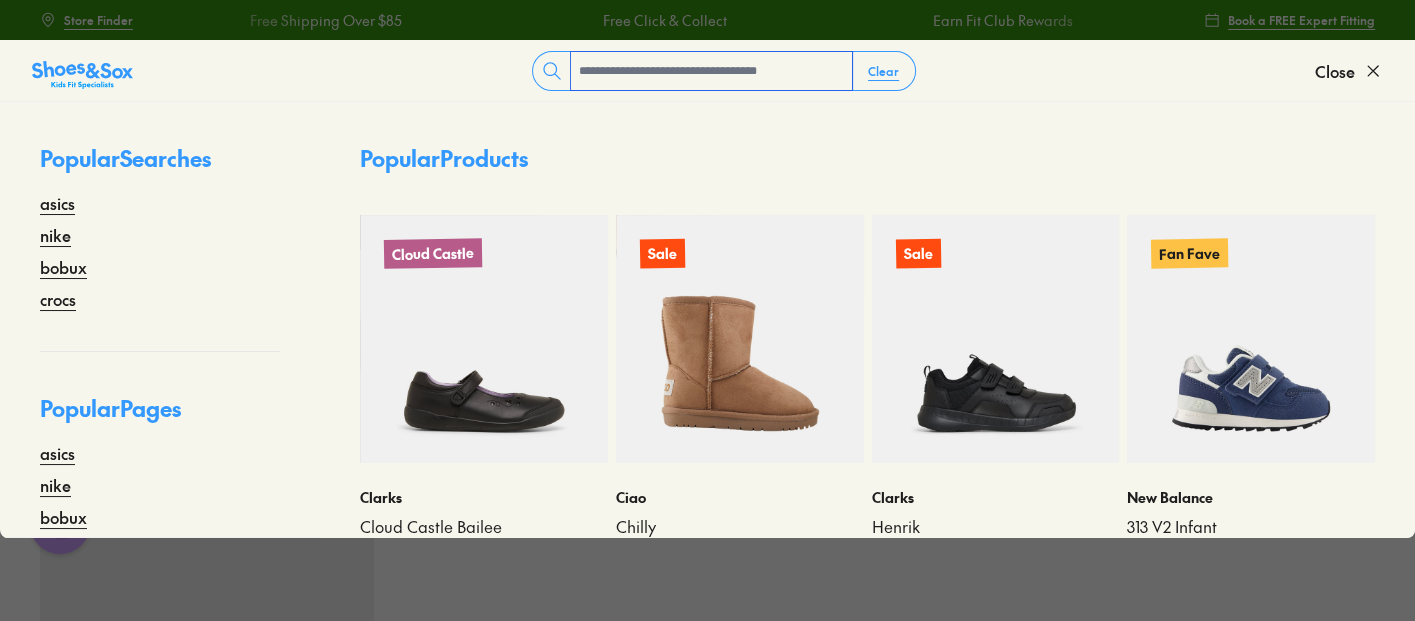 paste on "**********" 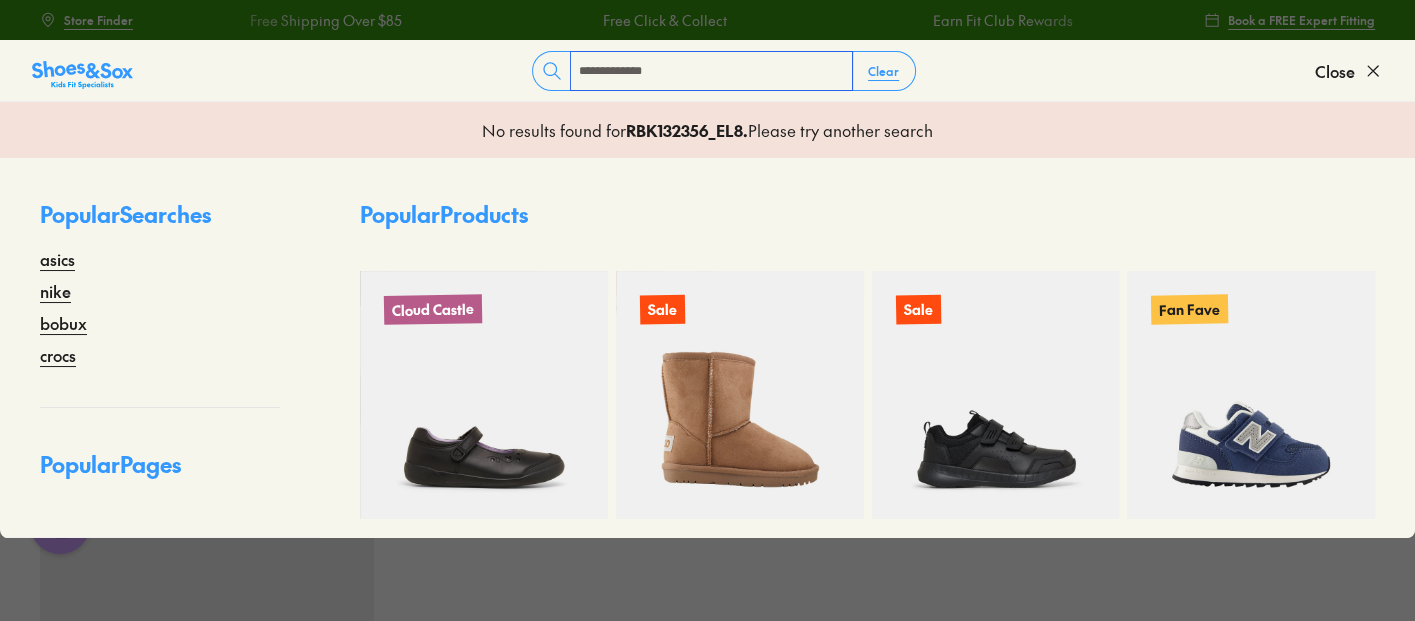 drag, startPoint x: 691, startPoint y: 72, endPoint x: 510, endPoint y: 64, distance: 181.17671 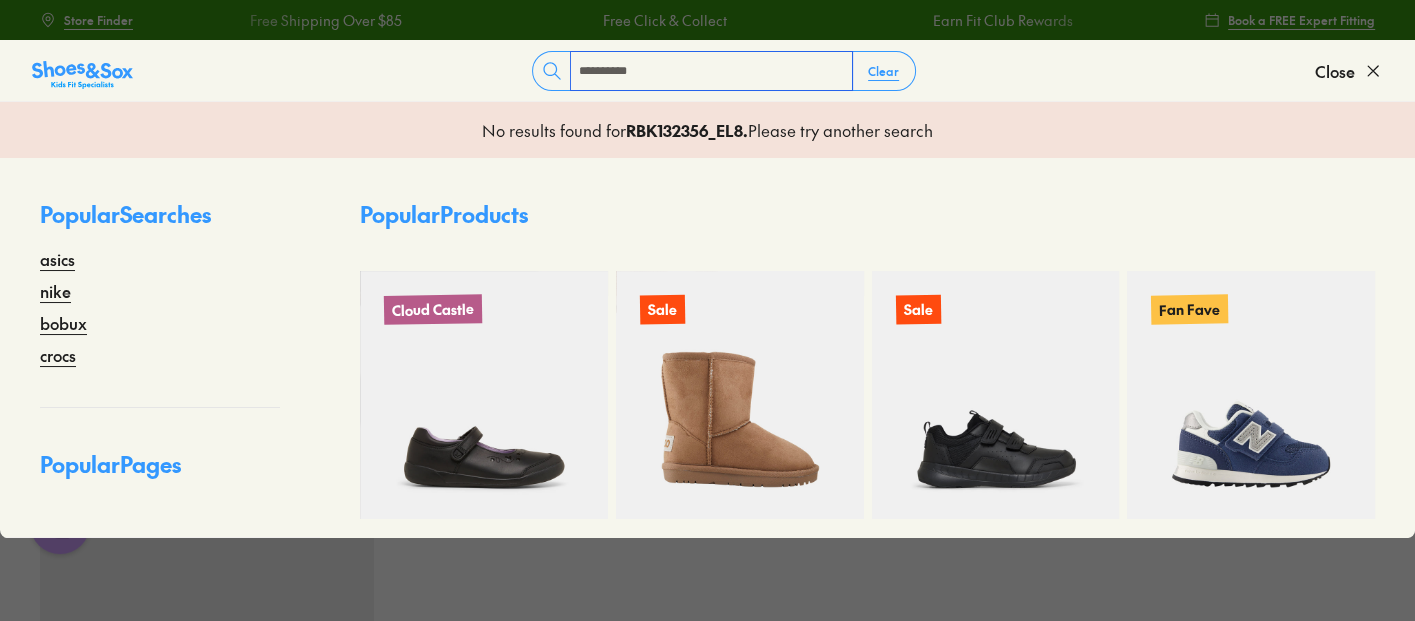 type on "**********" 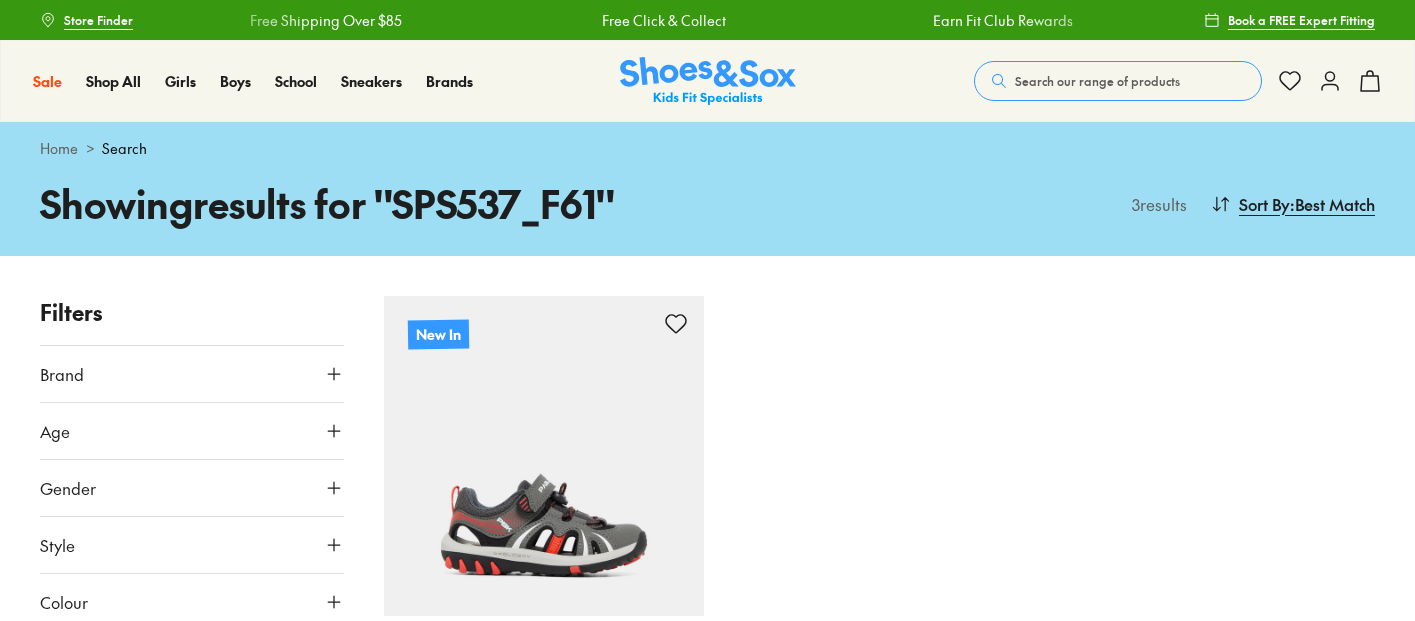 scroll, scrollTop: 0, scrollLeft: 0, axis: both 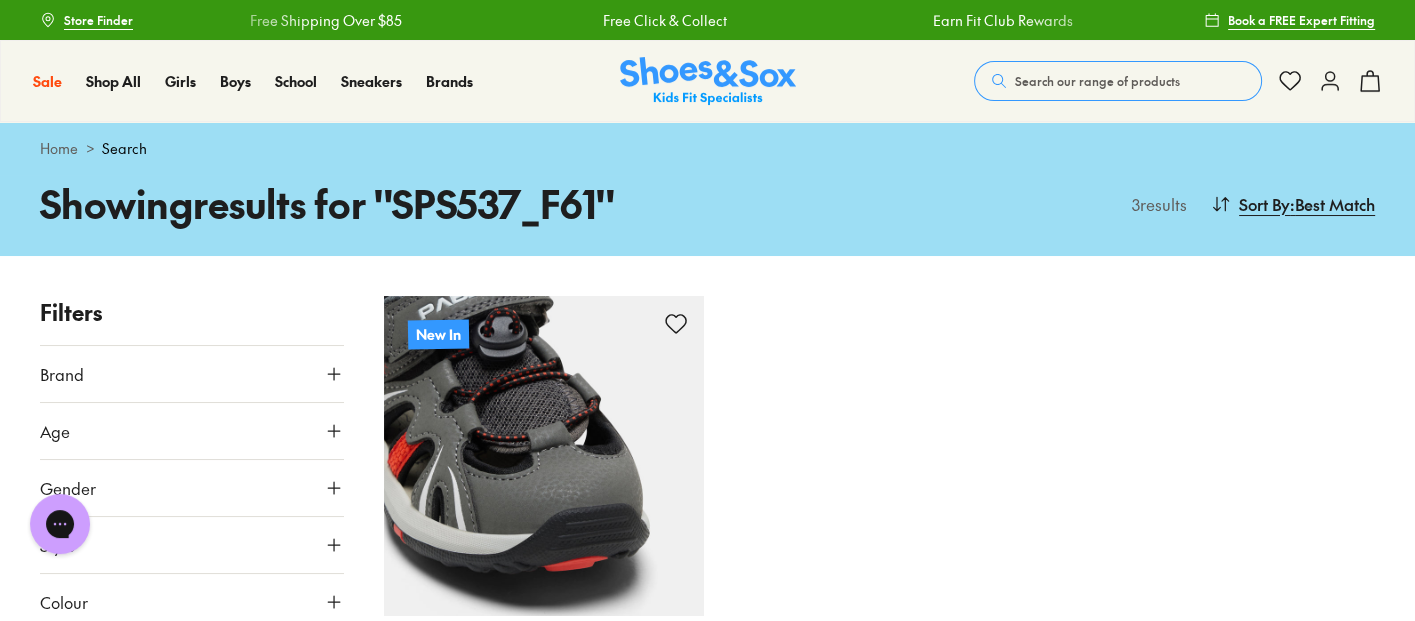 click at bounding box center [544, 456] 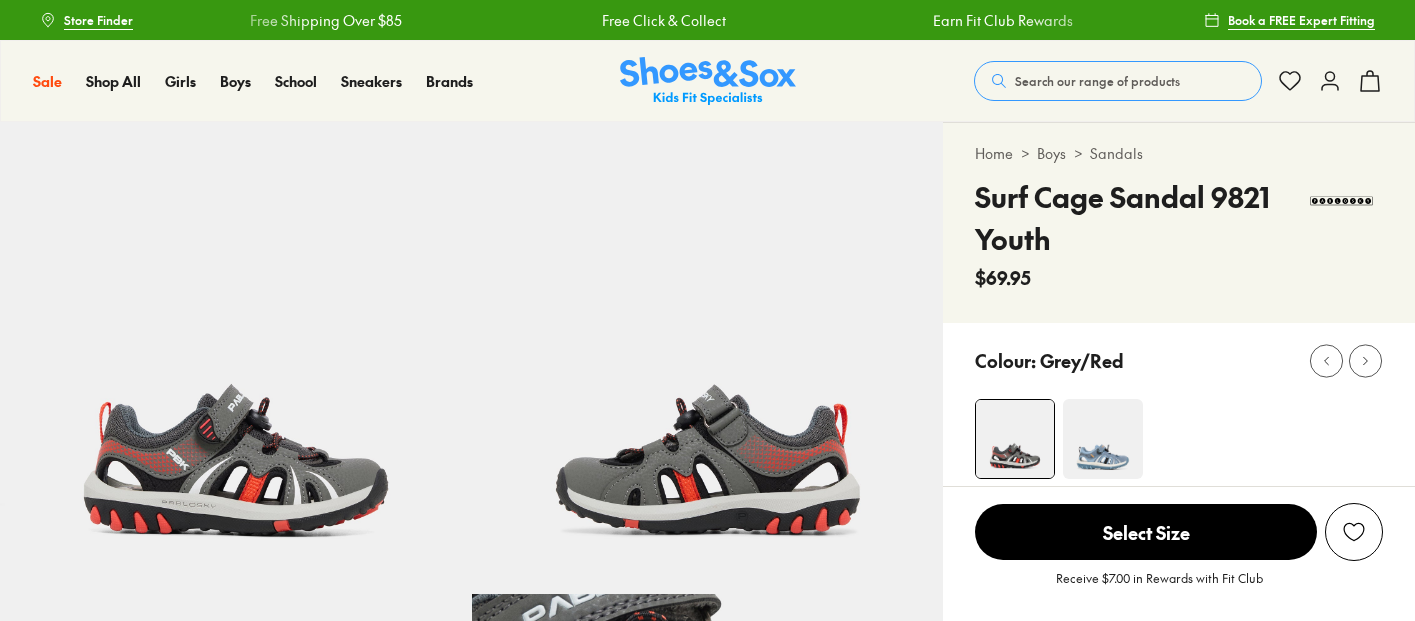 select on "*" 